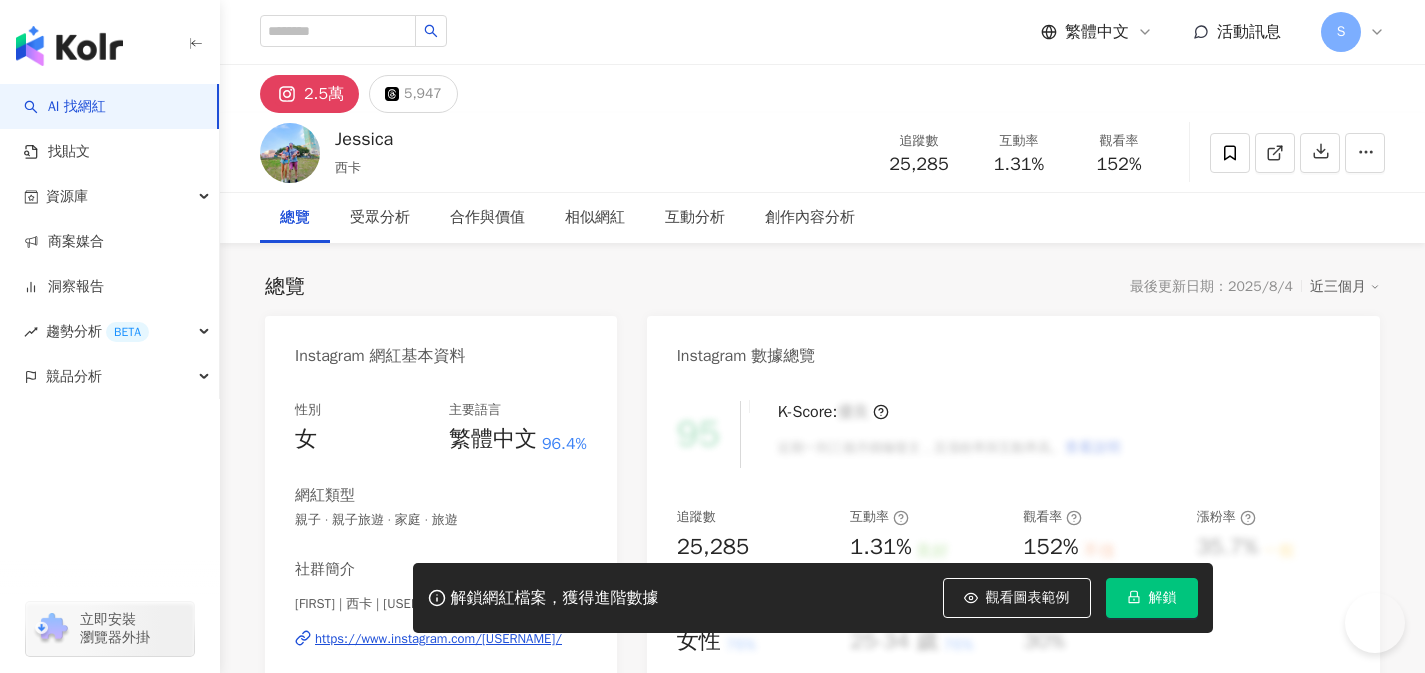 scroll, scrollTop: 0, scrollLeft: 0, axis: both 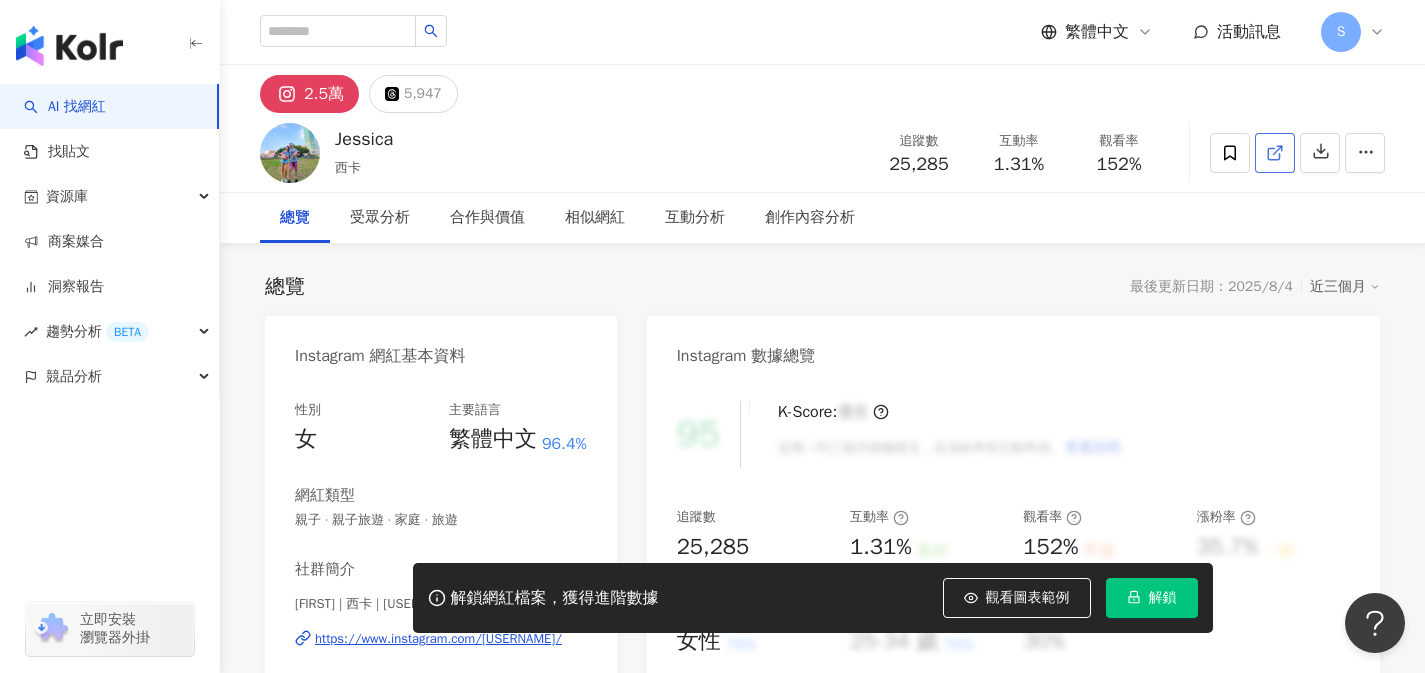 click 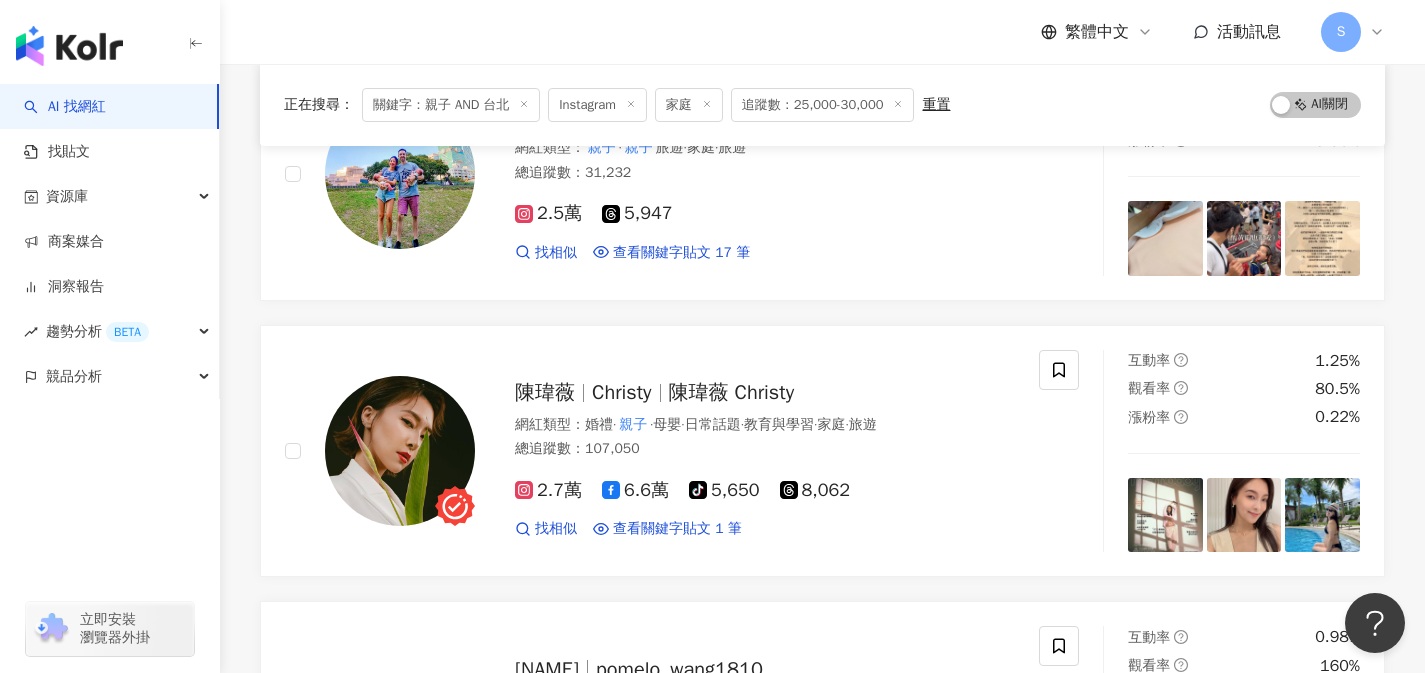 scroll, scrollTop: 0, scrollLeft: 0, axis: both 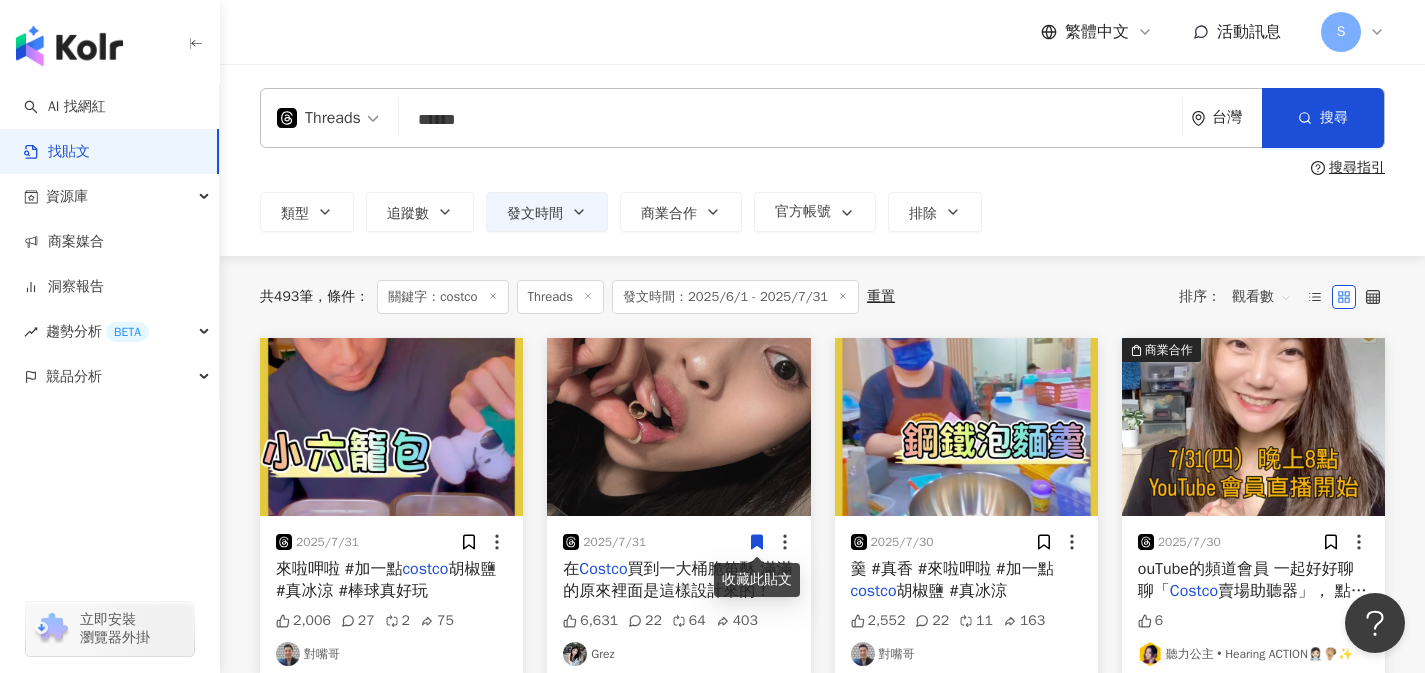 click on "觀看數" at bounding box center [1262, 297] 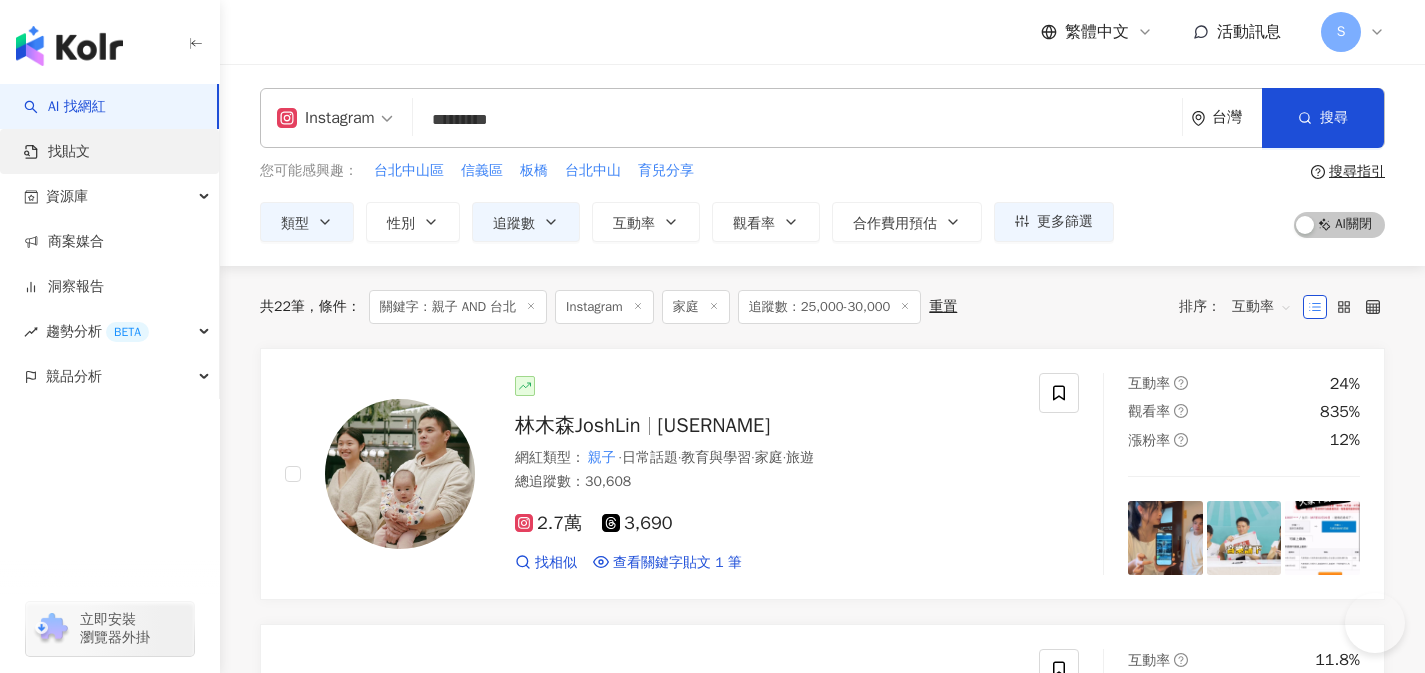 scroll, scrollTop: 0, scrollLeft: 0, axis: both 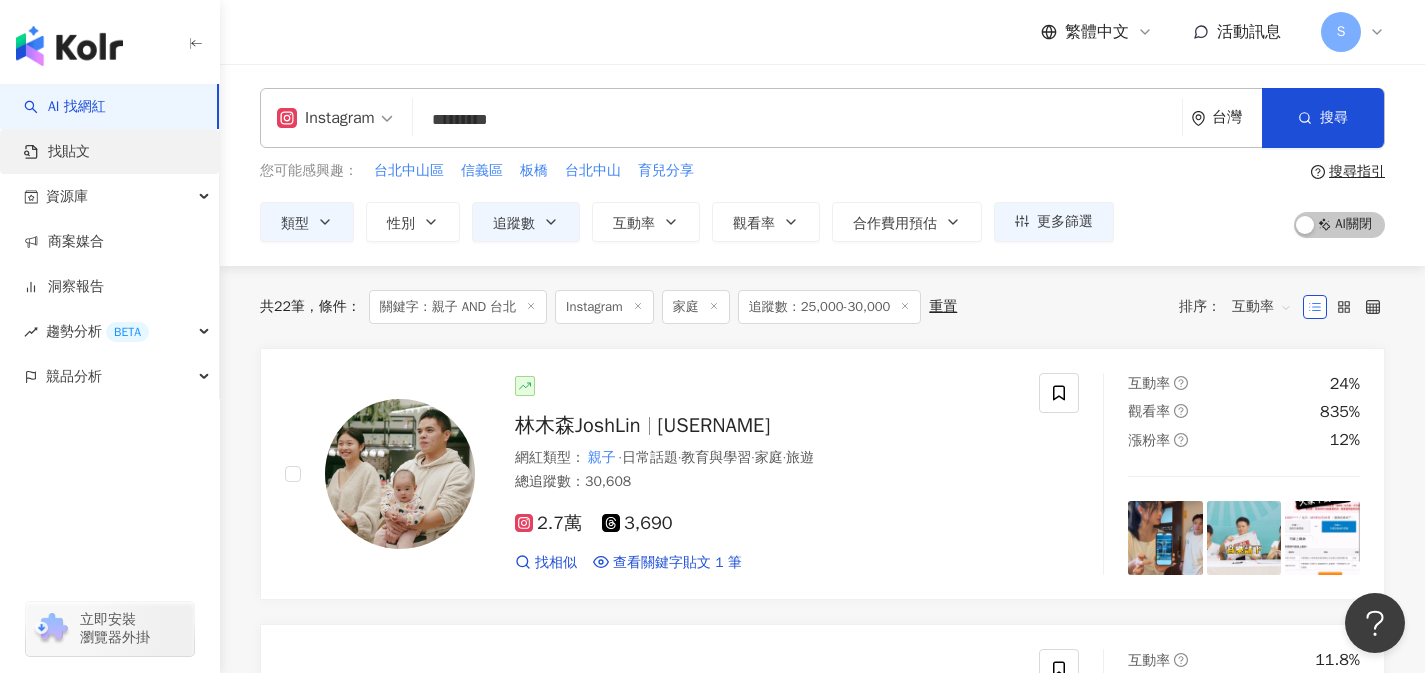 click on "找貼文" at bounding box center (57, 152) 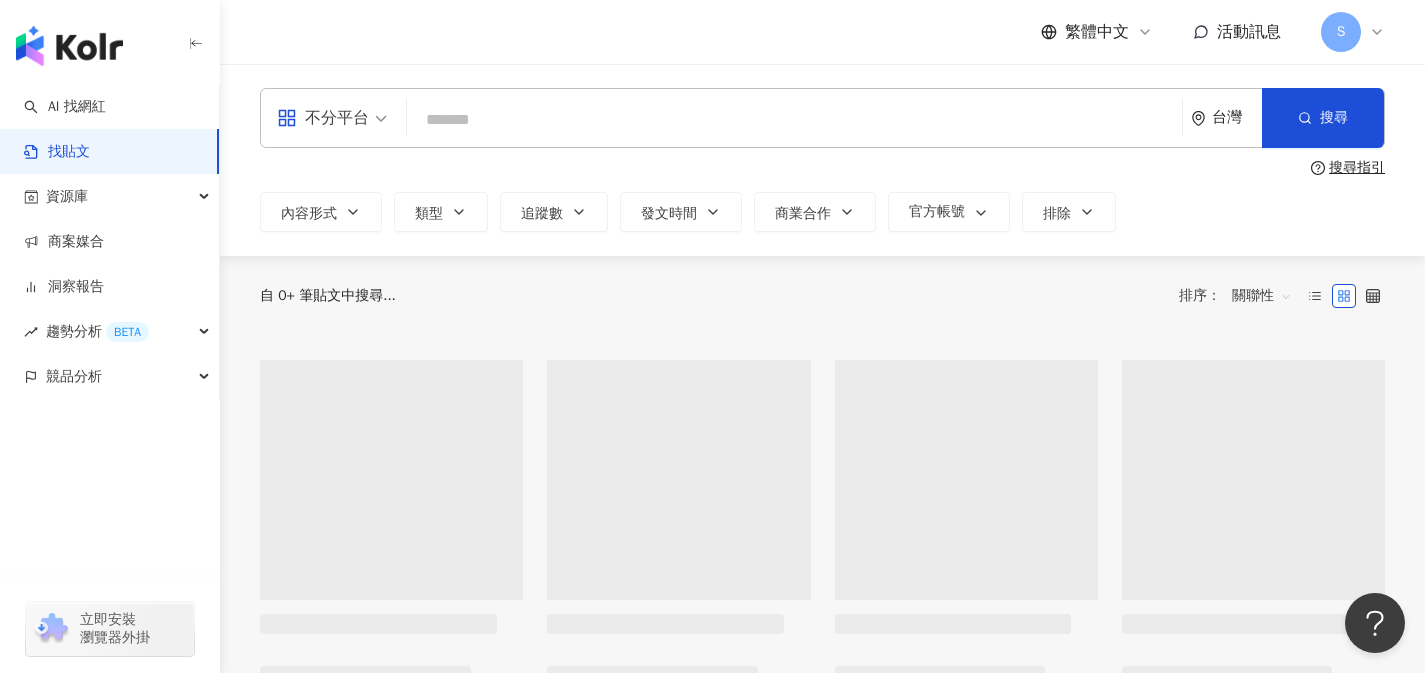 click on "找貼文" at bounding box center (57, 152) 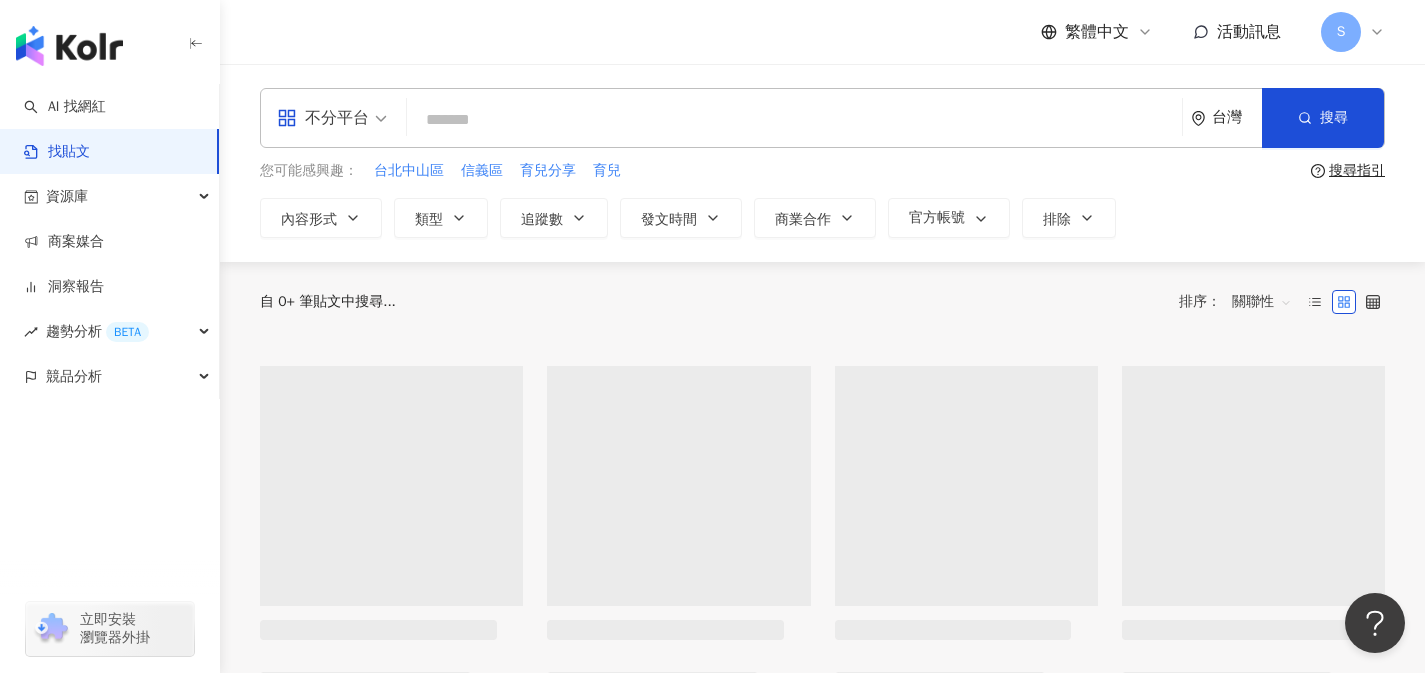 click on "不分平台" at bounding box center [323, 118] 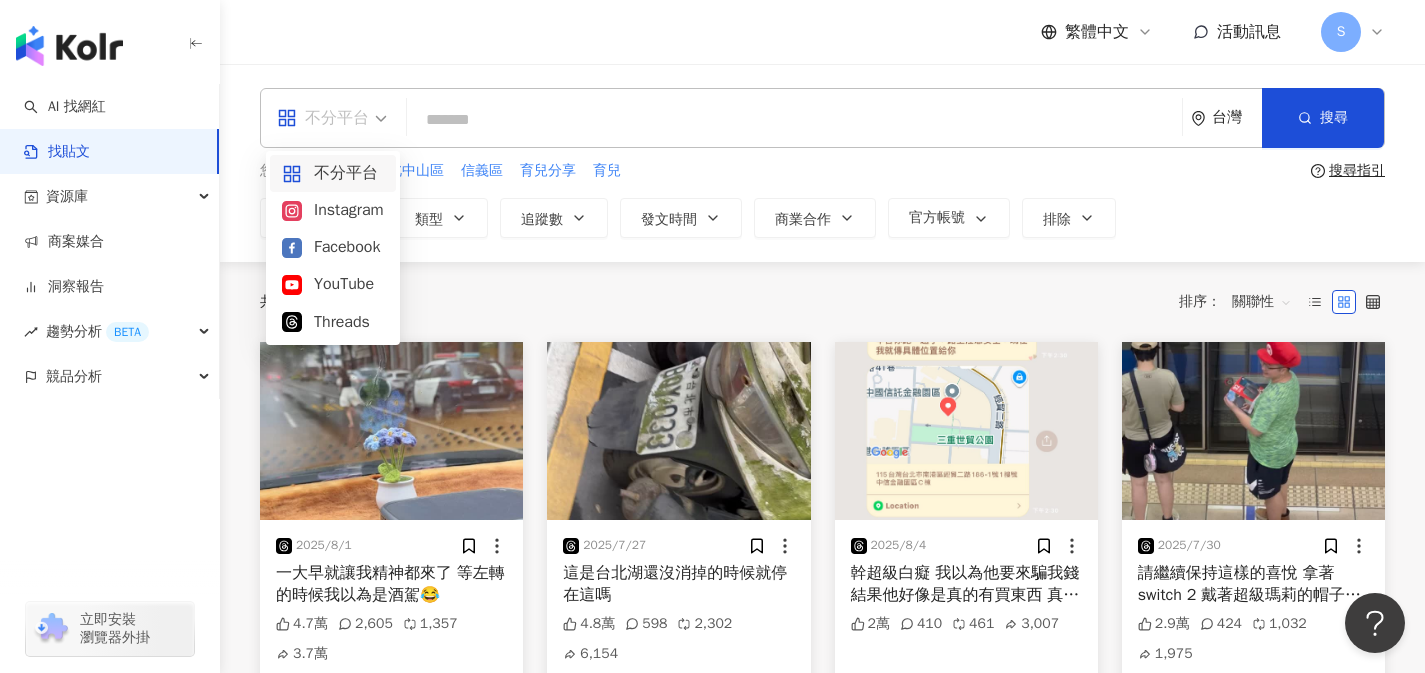 click on "Instagram" at bounding box center (333, 210) 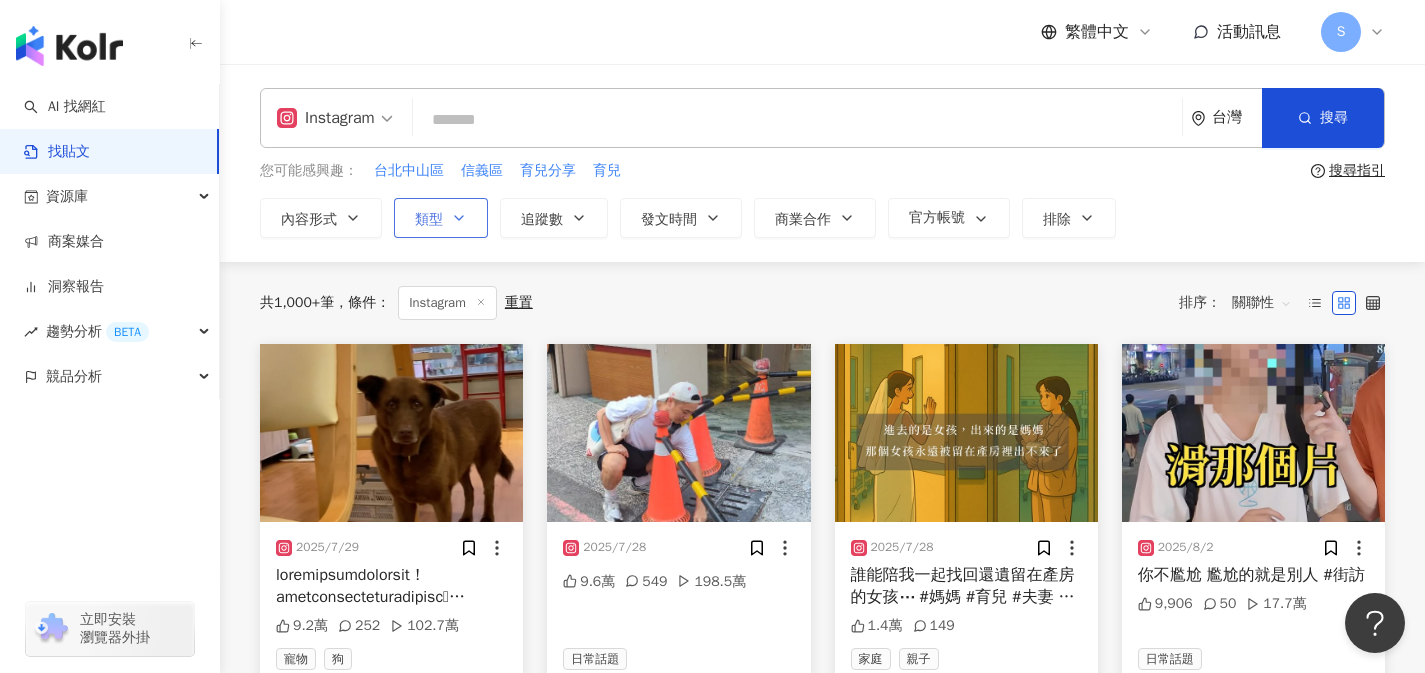 click 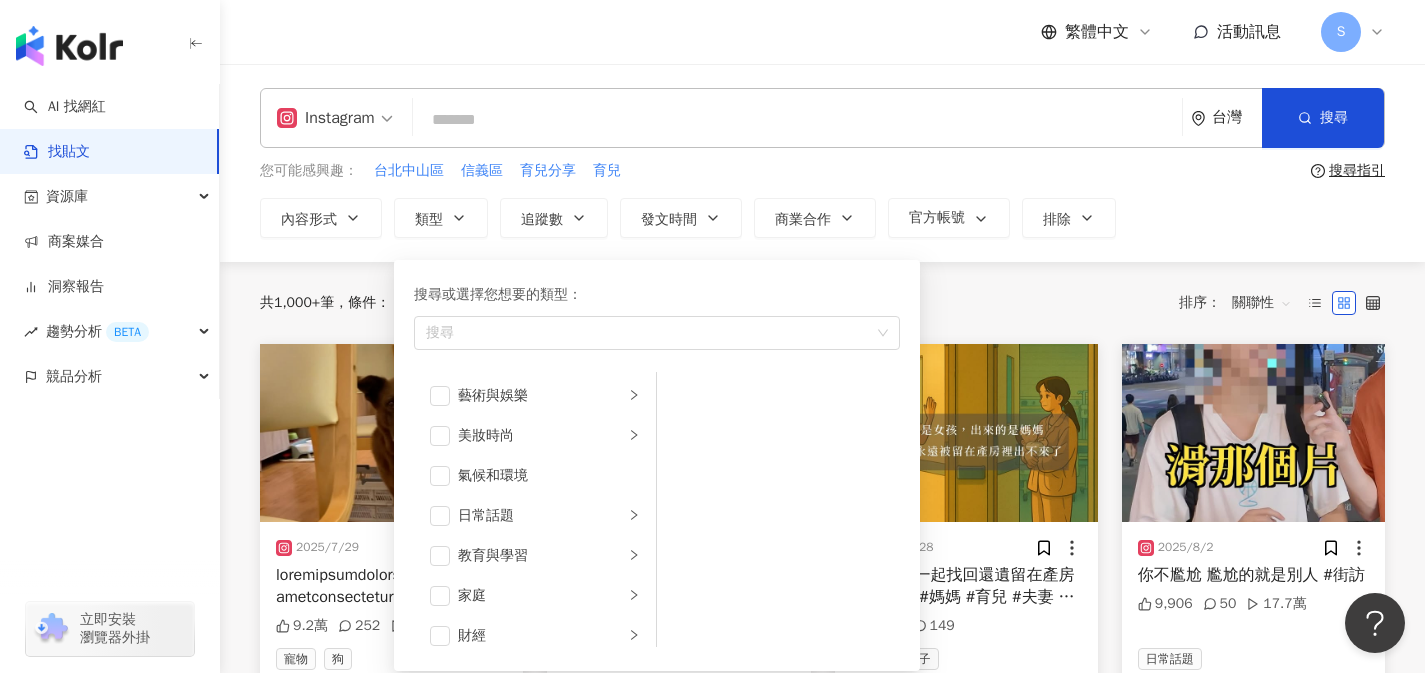 click on "您可能感興趣： 台北中山區  信義區  育兒分享  育兒" at bounding box center (781, 171) 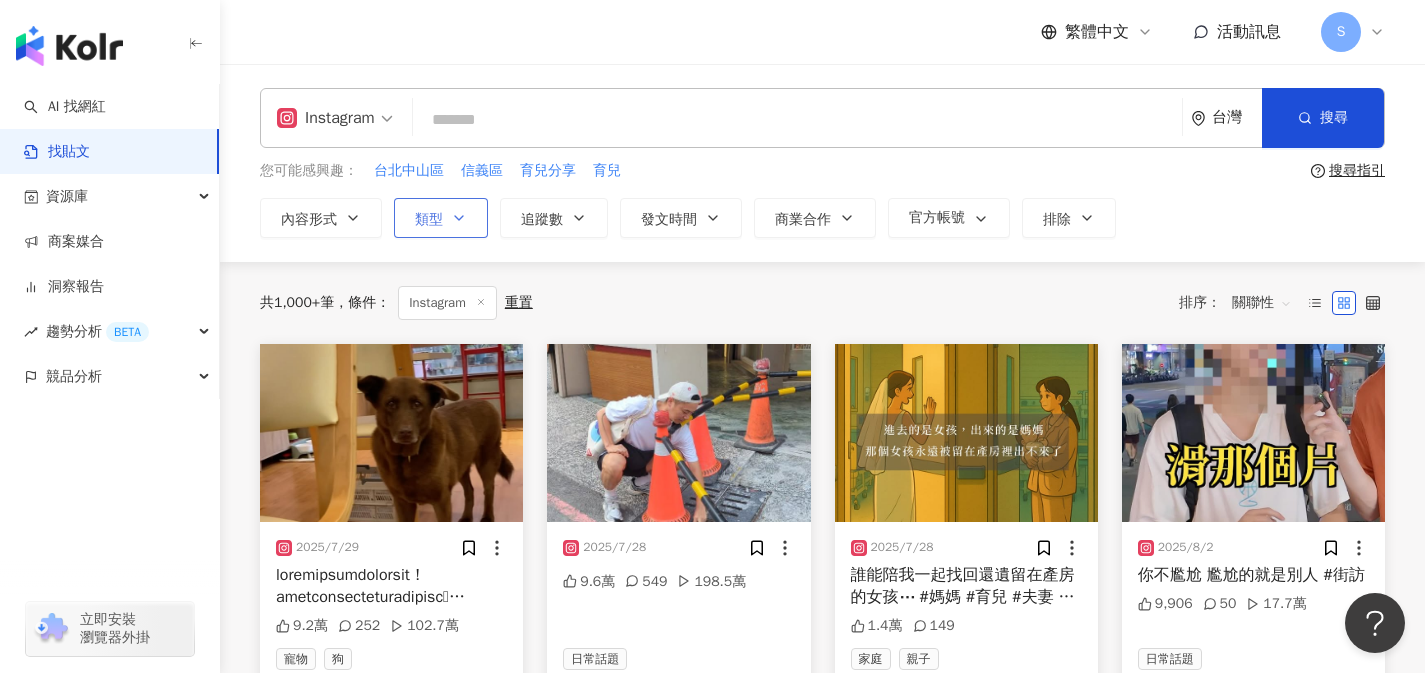 click on "類型" at bounding box center [429, 220] 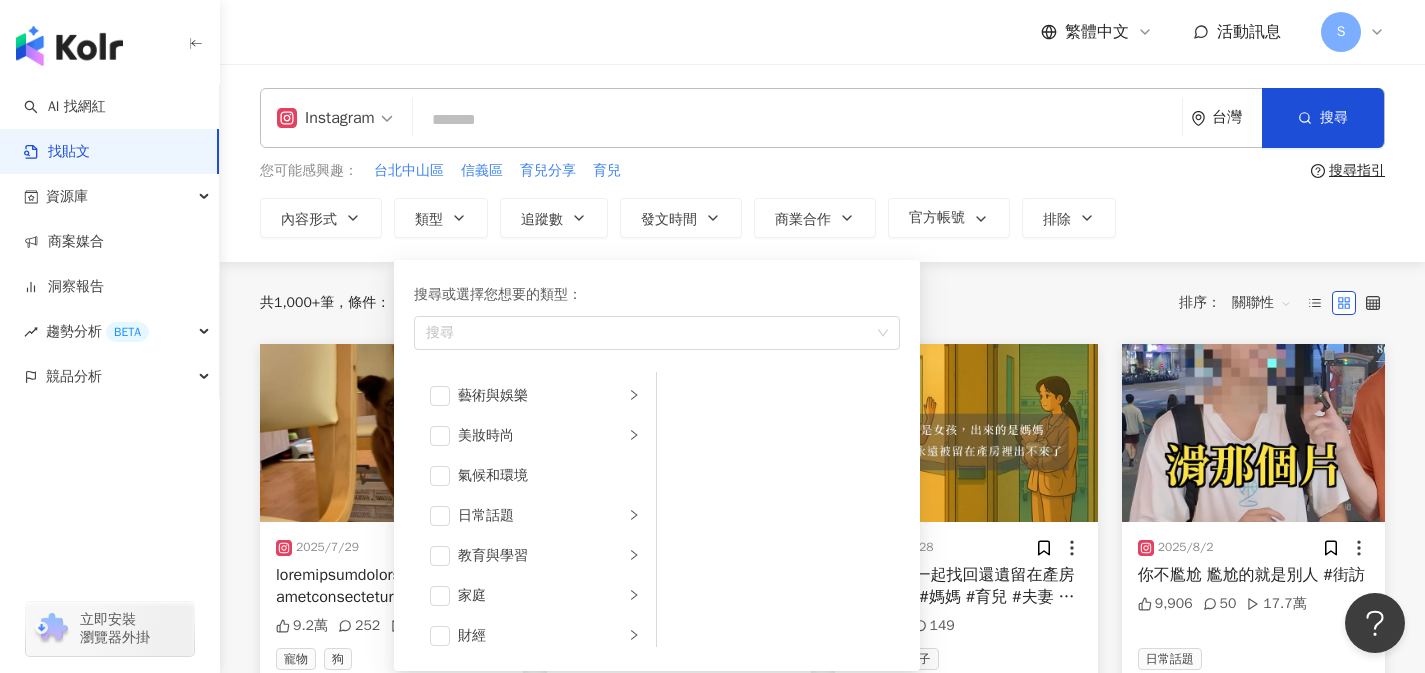 click on "共  1,000+  筆 條件 ： Instagram 重置 排序： 關聯性" at bounding box center [822, 303] 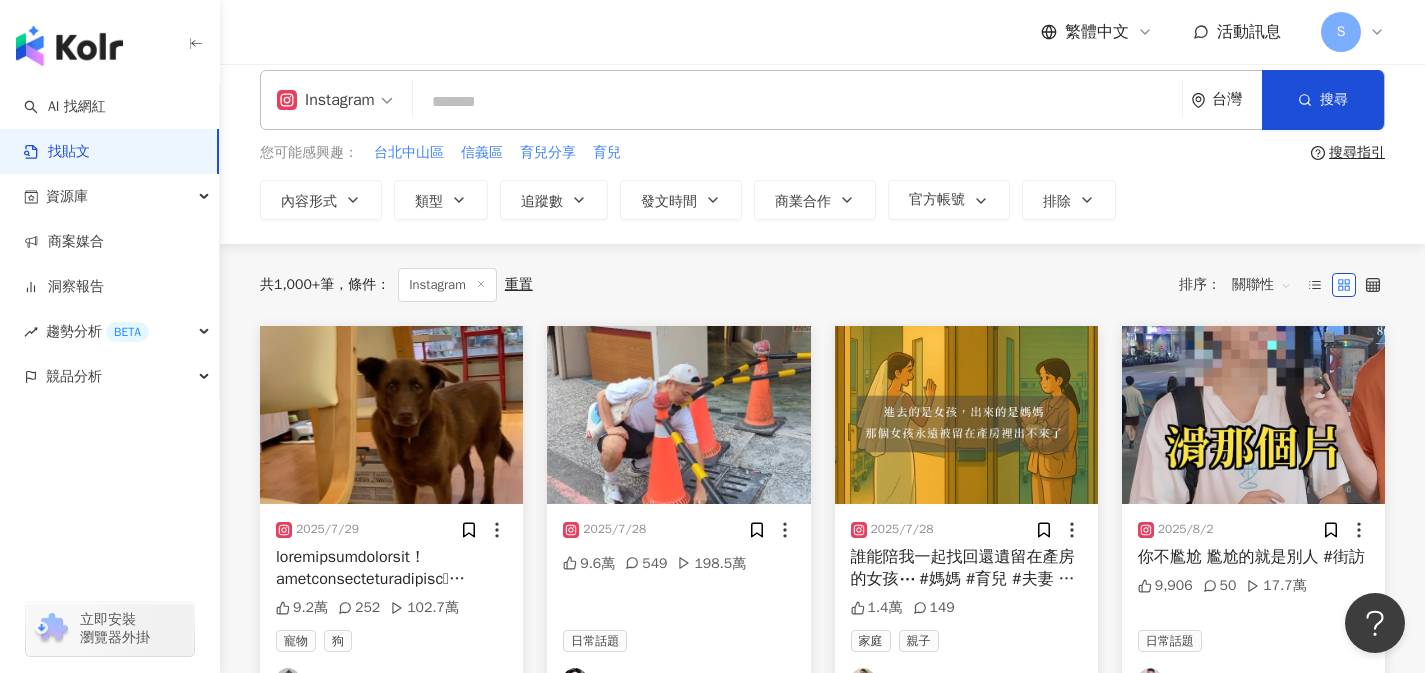 scroll, scrollTop: 0, scrollLeft: 0, axis: both 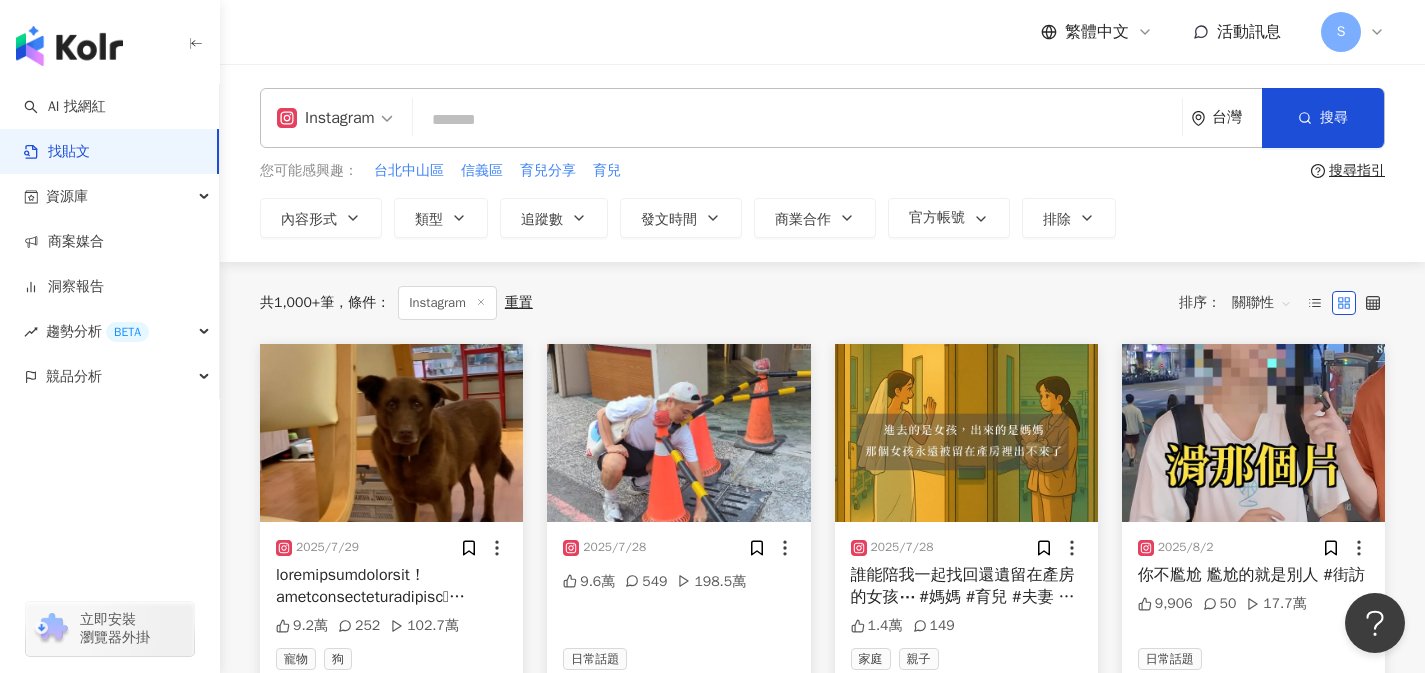 click on "關聯性" at bounding box center (1262, 303) 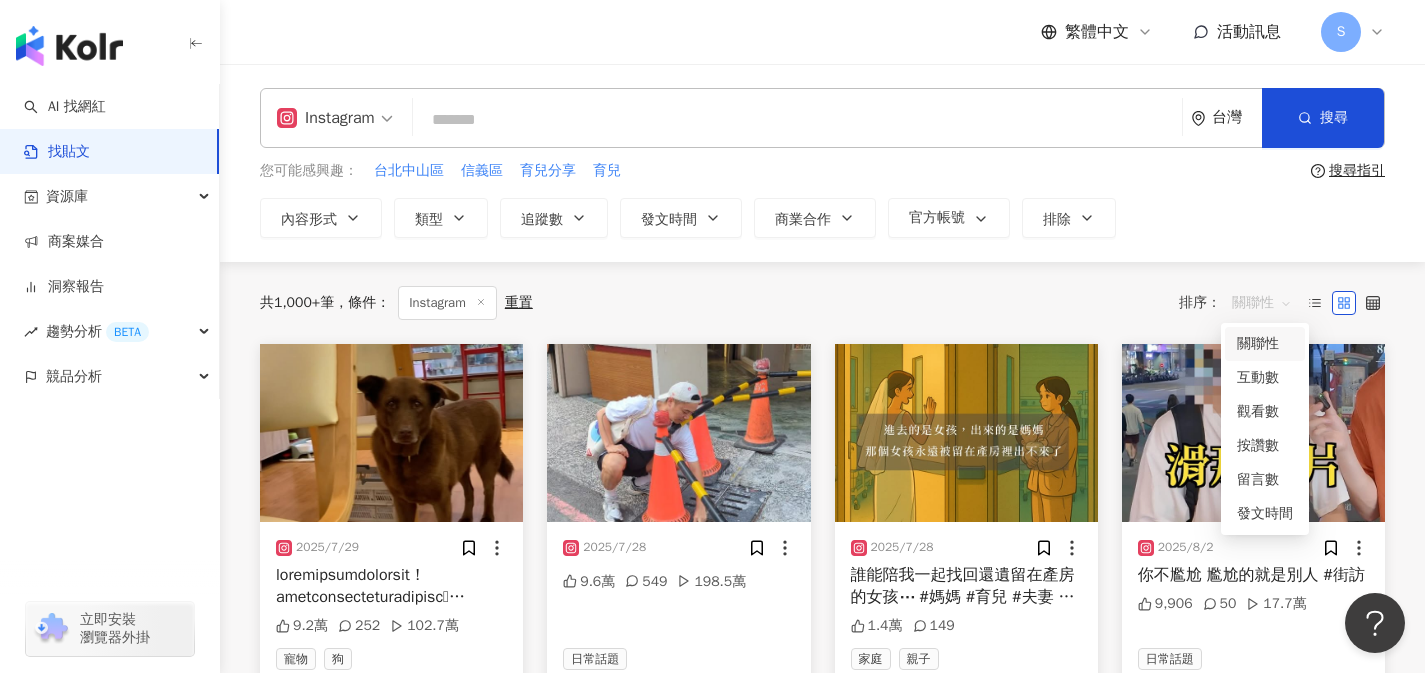 click on "共  1,000+  筆 條件 ： Instagram 重置 排序： 關聯性" at bounding box center (822, 303) 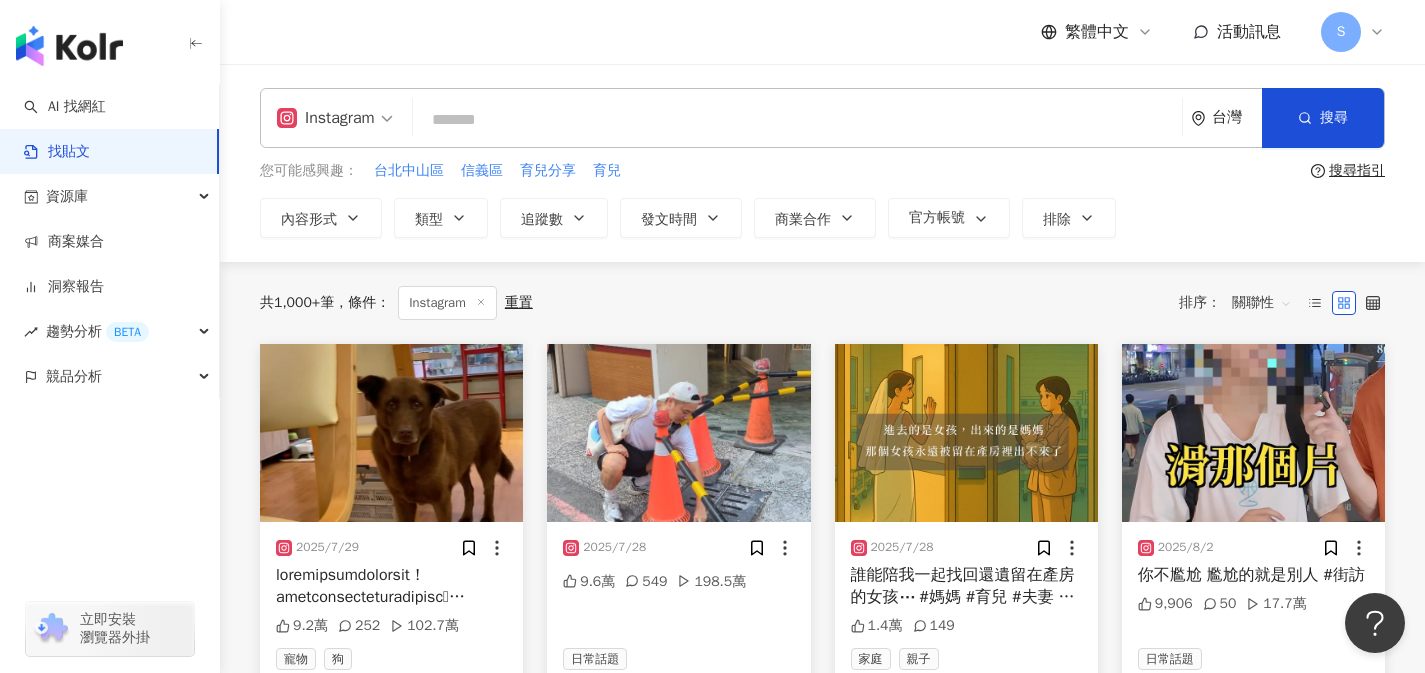 click on "關聯性" at bounding box center [1262, 303] 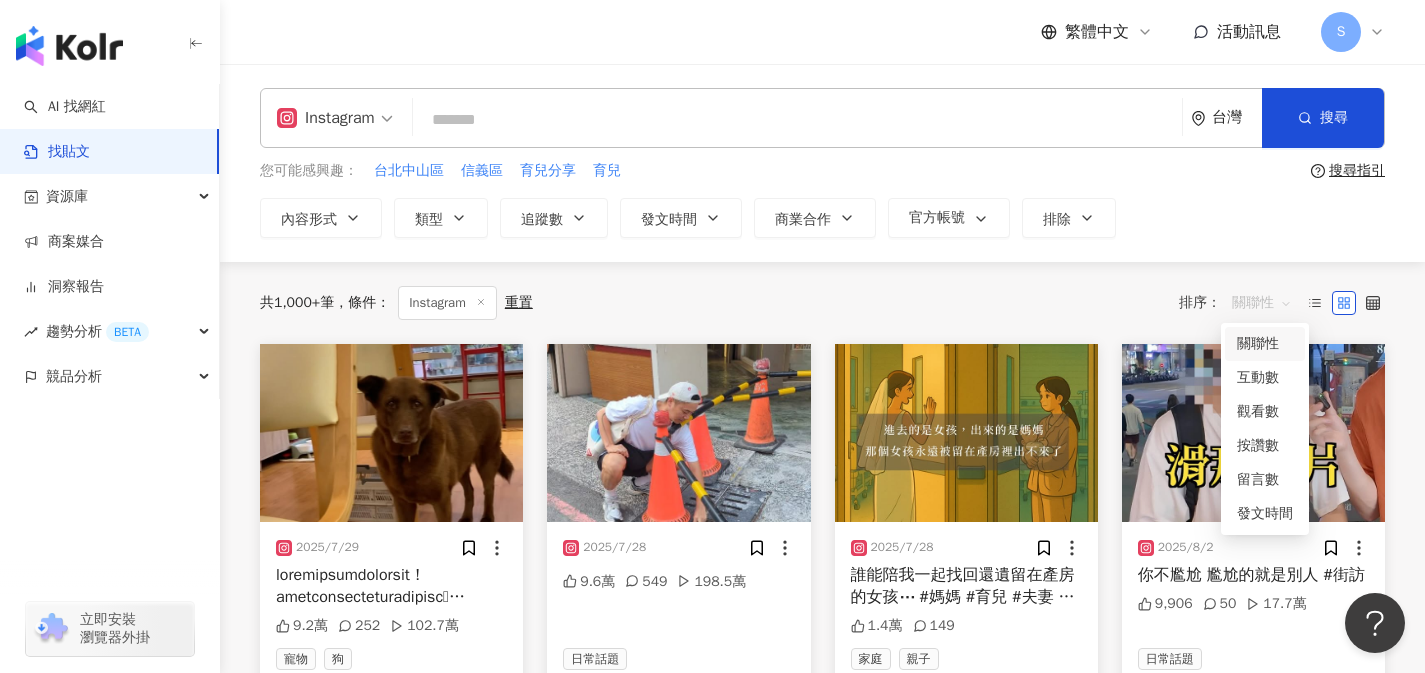 click on "共  1,000+  筆 條件 ： Instagram 重置 排序： 關聯性" at bounding box center (822, 303) 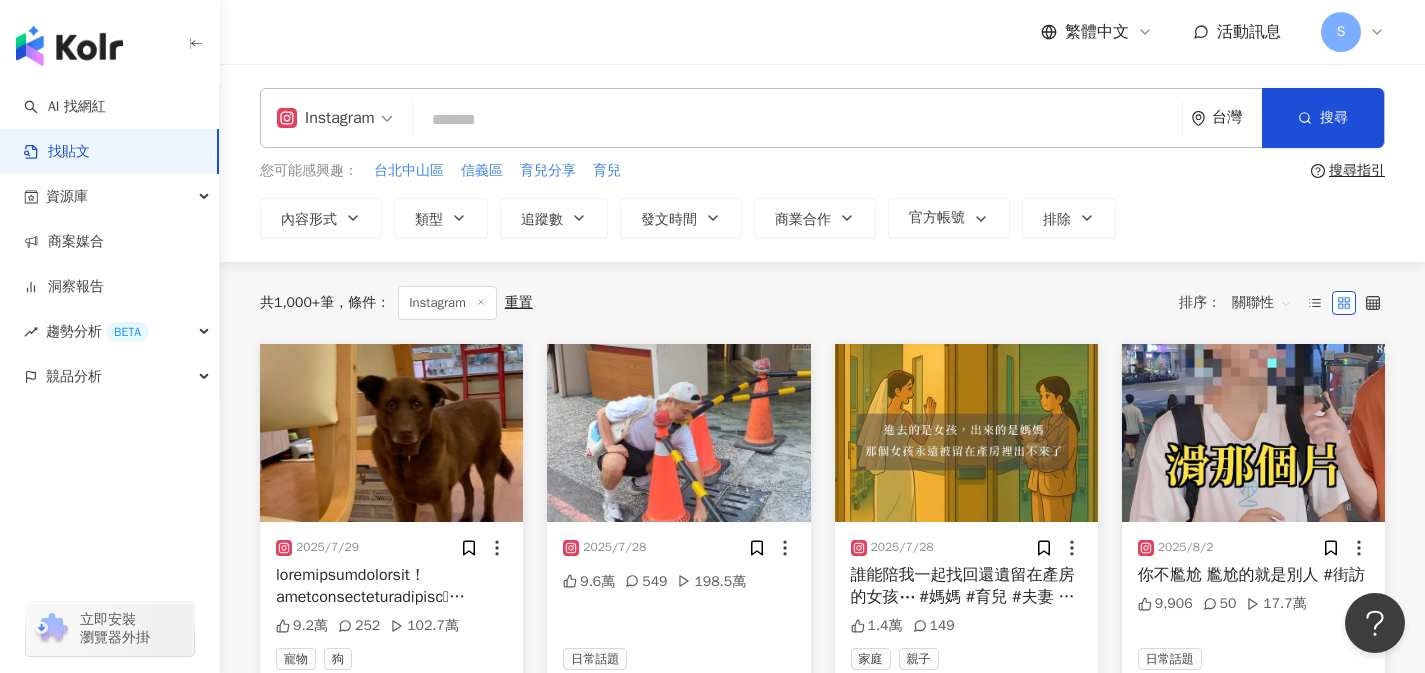 click at bounding box center (1253, 433) 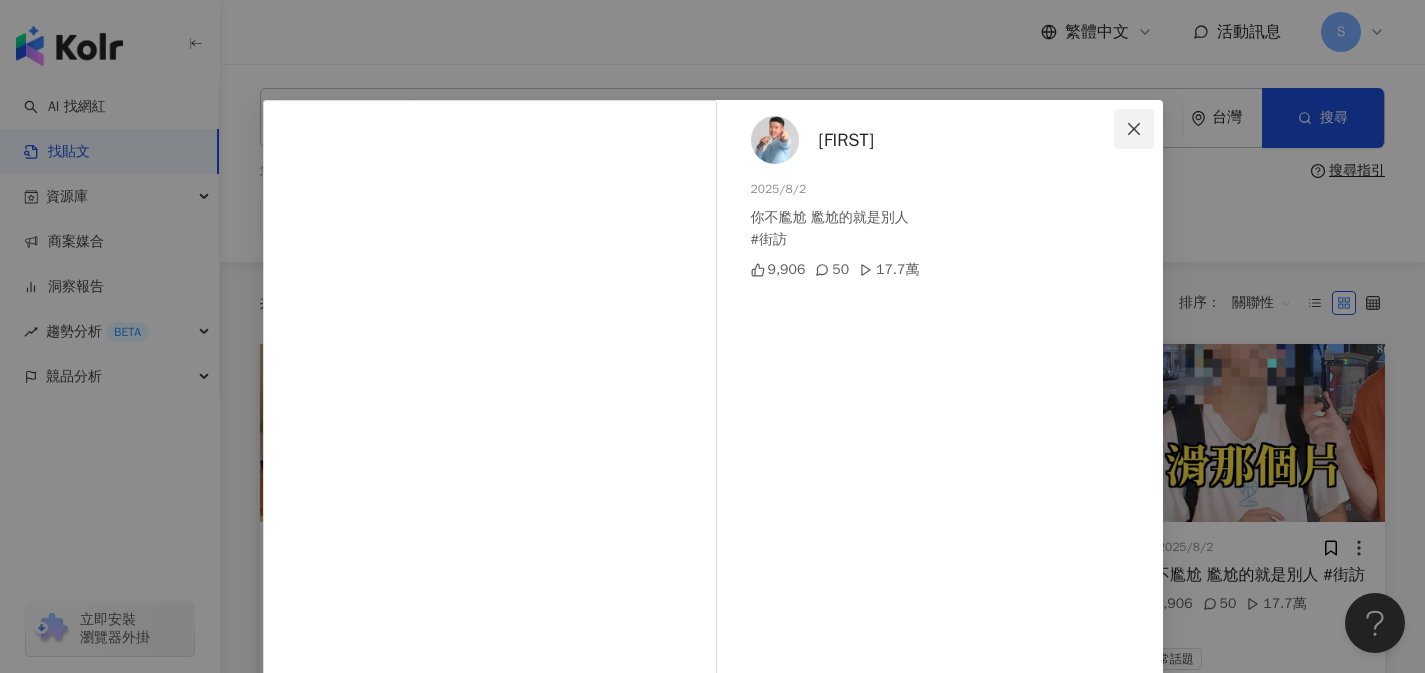 click 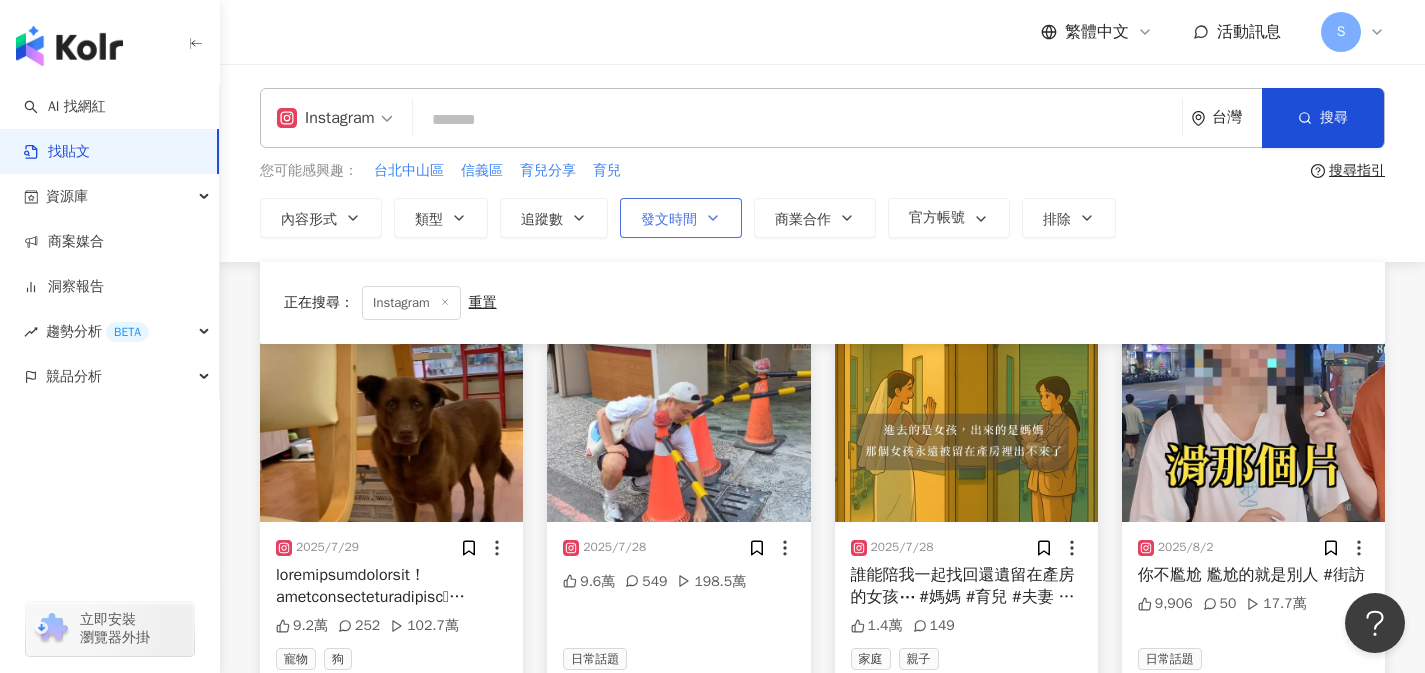 scroll, scrollTop: 0, scrollLeft: 0, axis: both 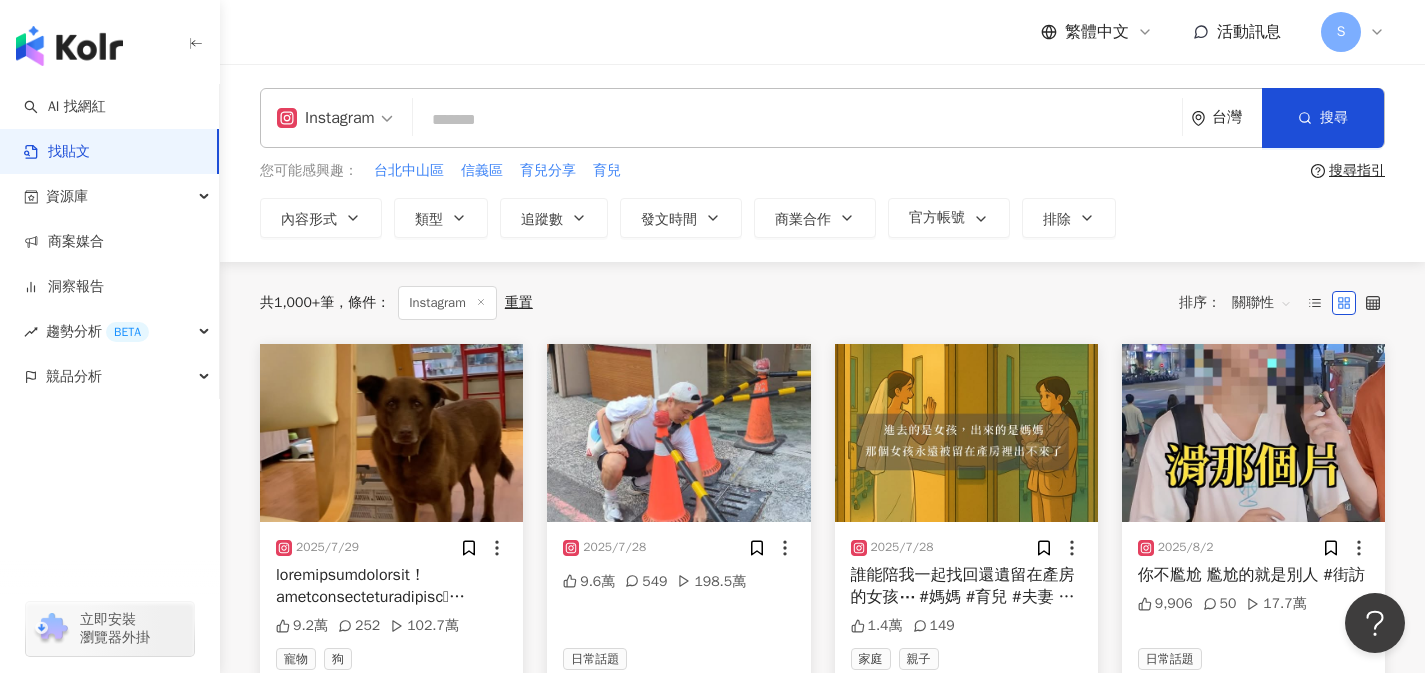 click on "Instagram" at bounding box center [326, 118] 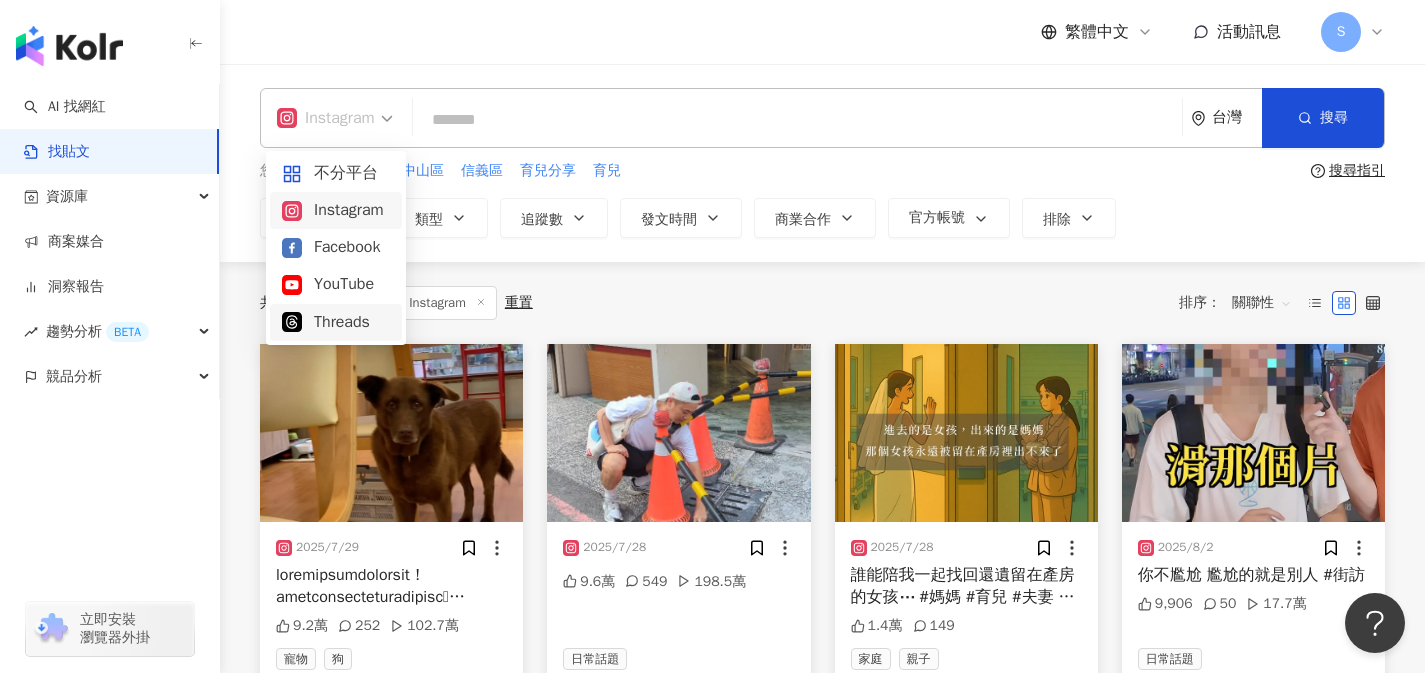 click on "Threads" at bounding box center (336, 322) 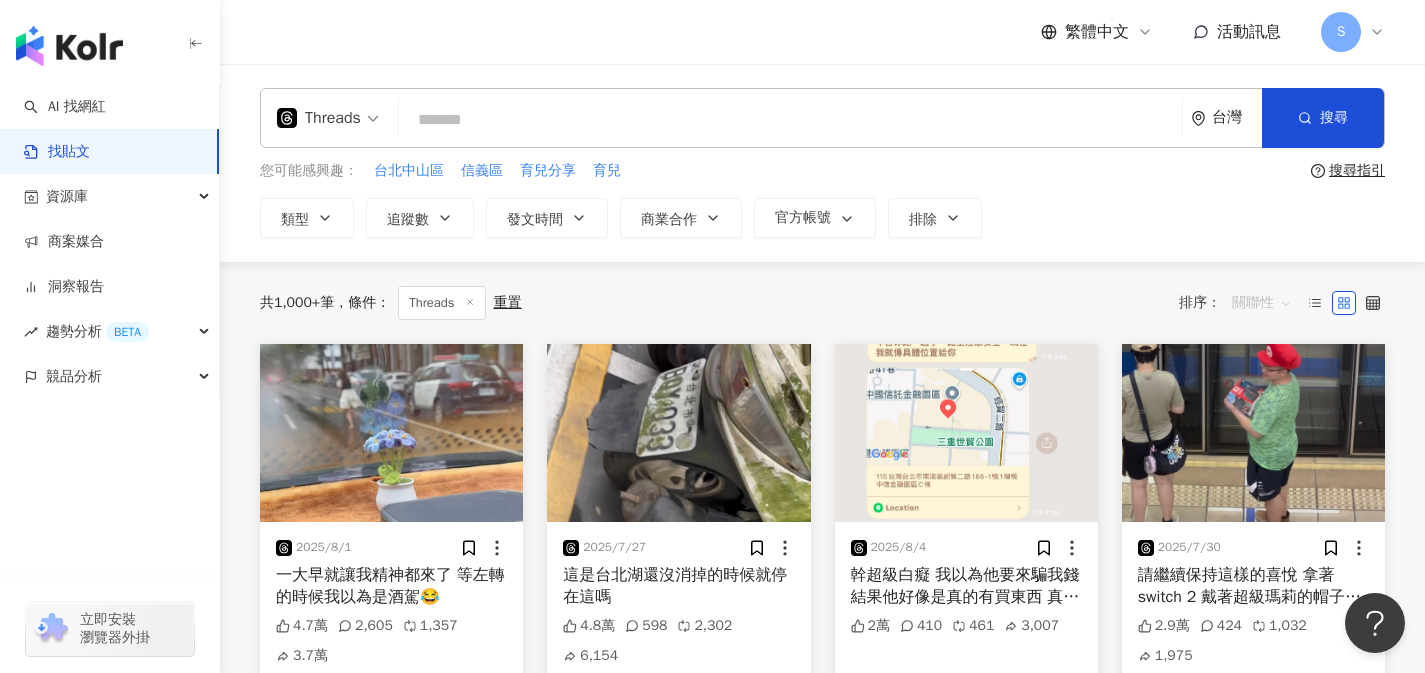 click on "關聯性" at bounding box center (1262, 303) 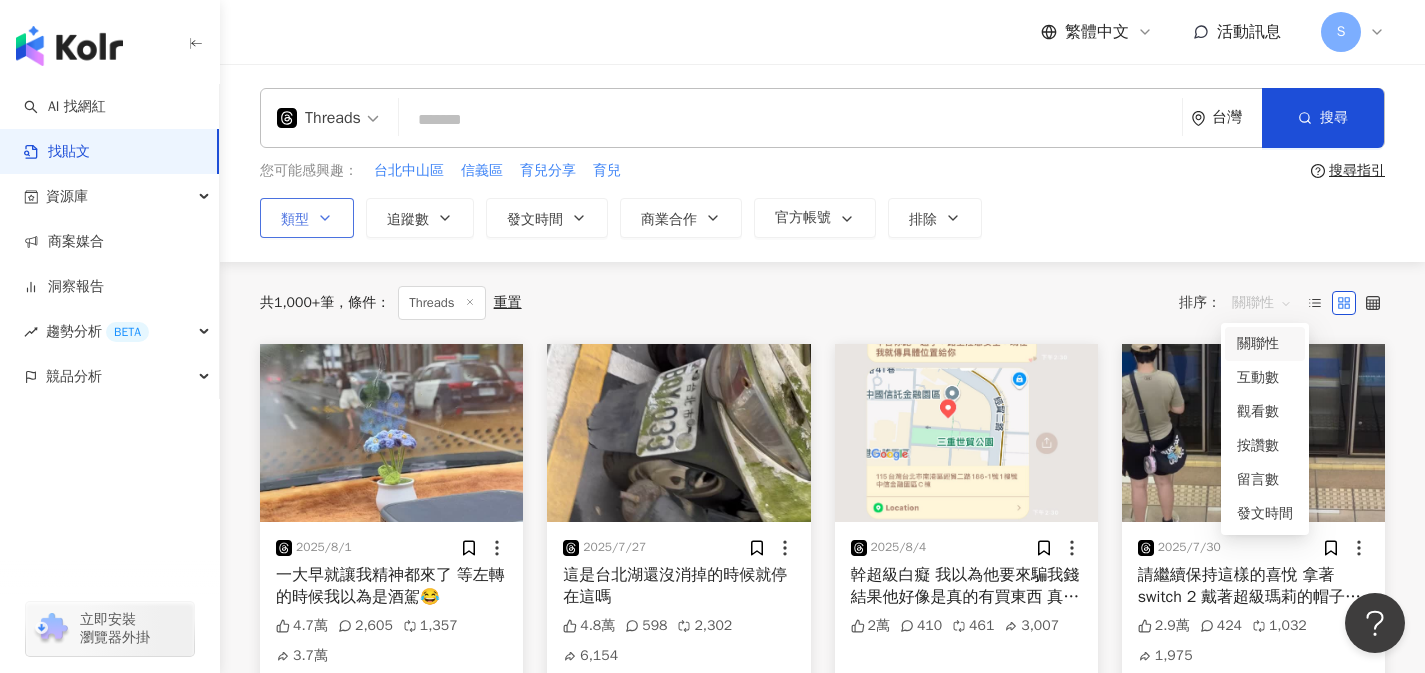 click on "類型" at bounding box center (307, 218) 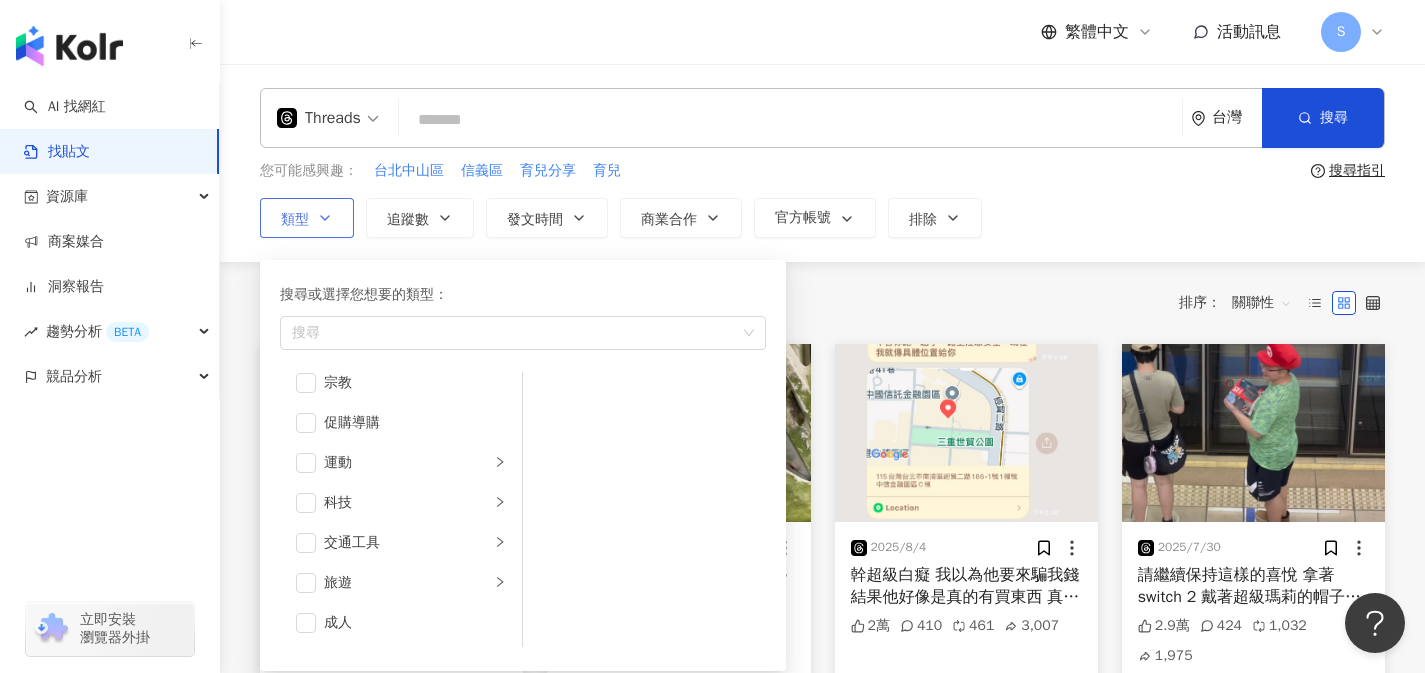 scroll, scrollTop: 0, scrollLeft: 0, axis: both 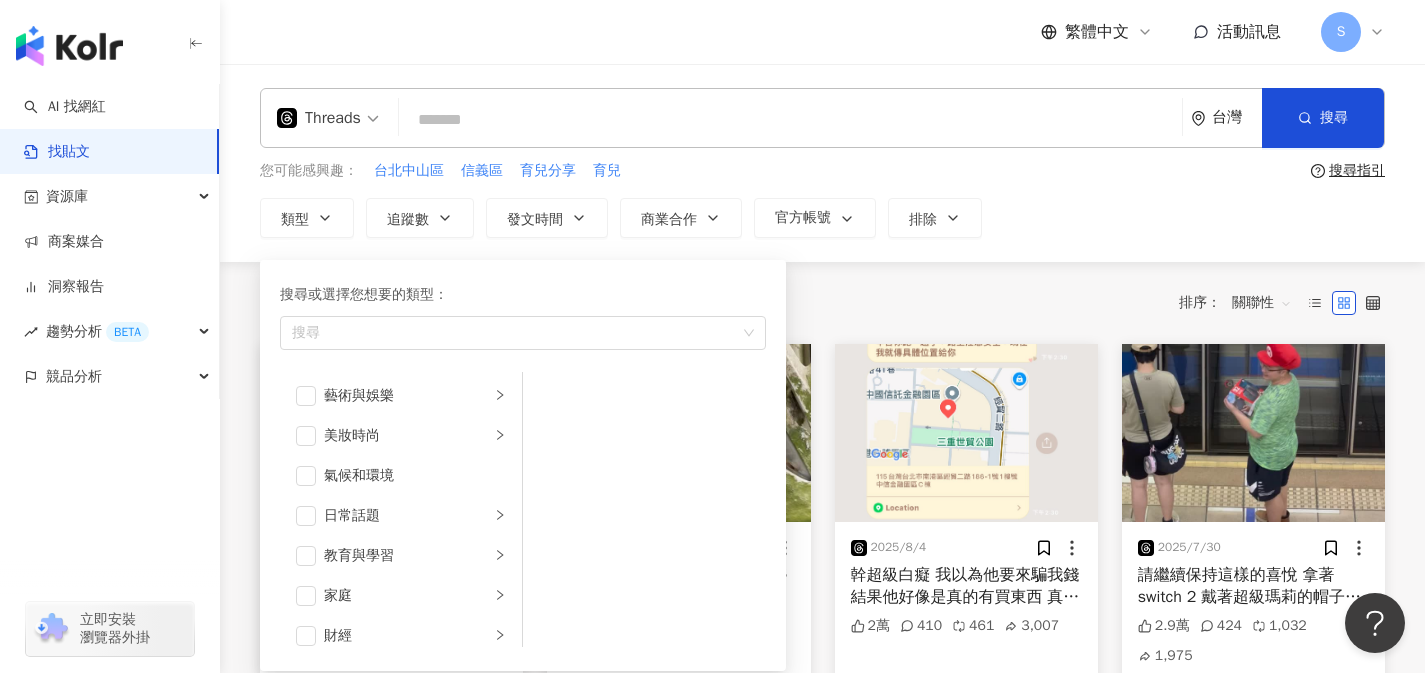 click on "共  1,000+  筆 條件 ： Threads 重置 排序： 關聯性" at bounding box center (822, 303) 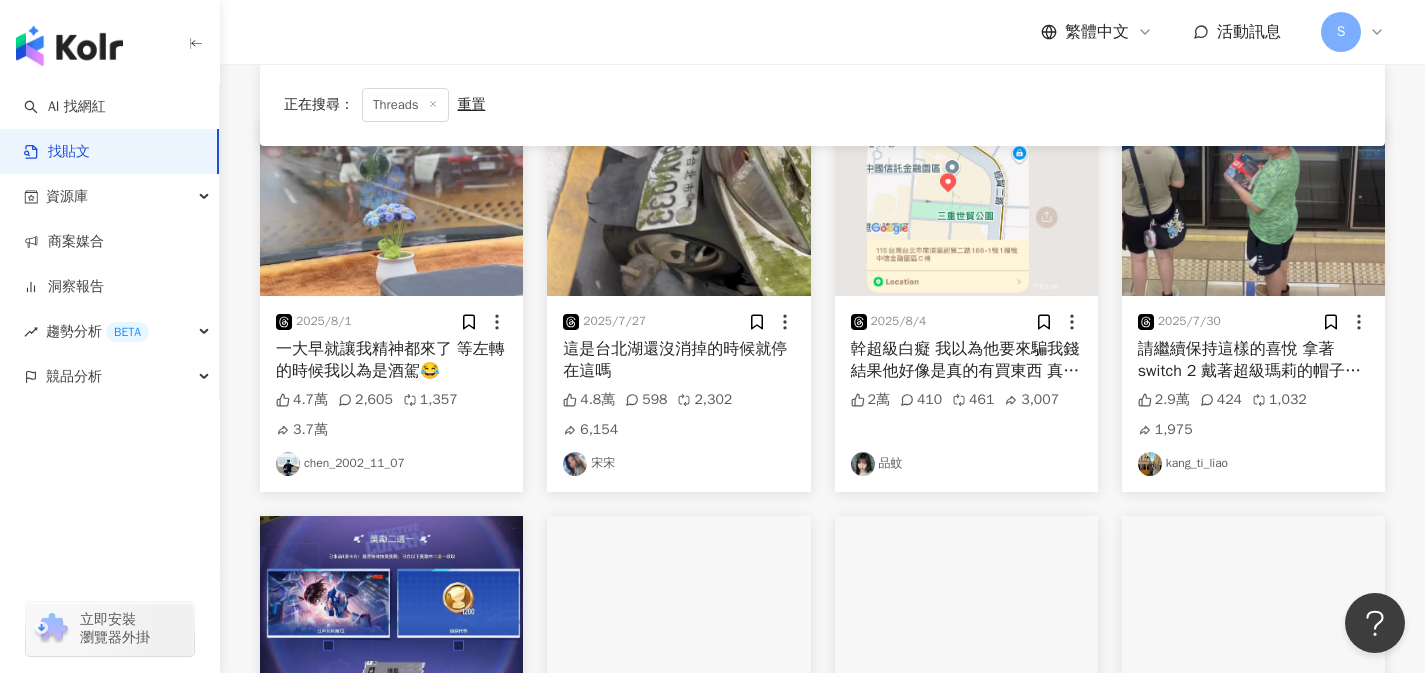 scroll, scrollTop: 0, scrollLeft: 0, axis: both 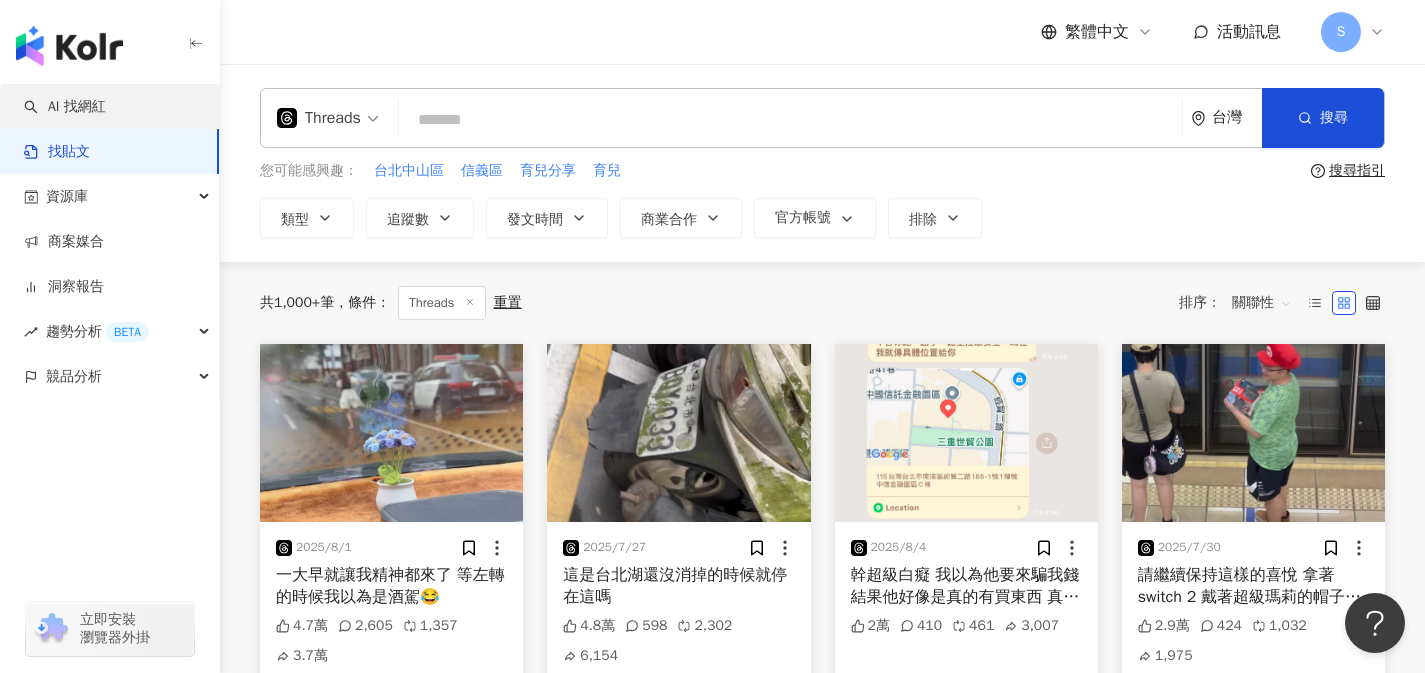 click on "AI 找網紅" at bounding box center [65, 107] 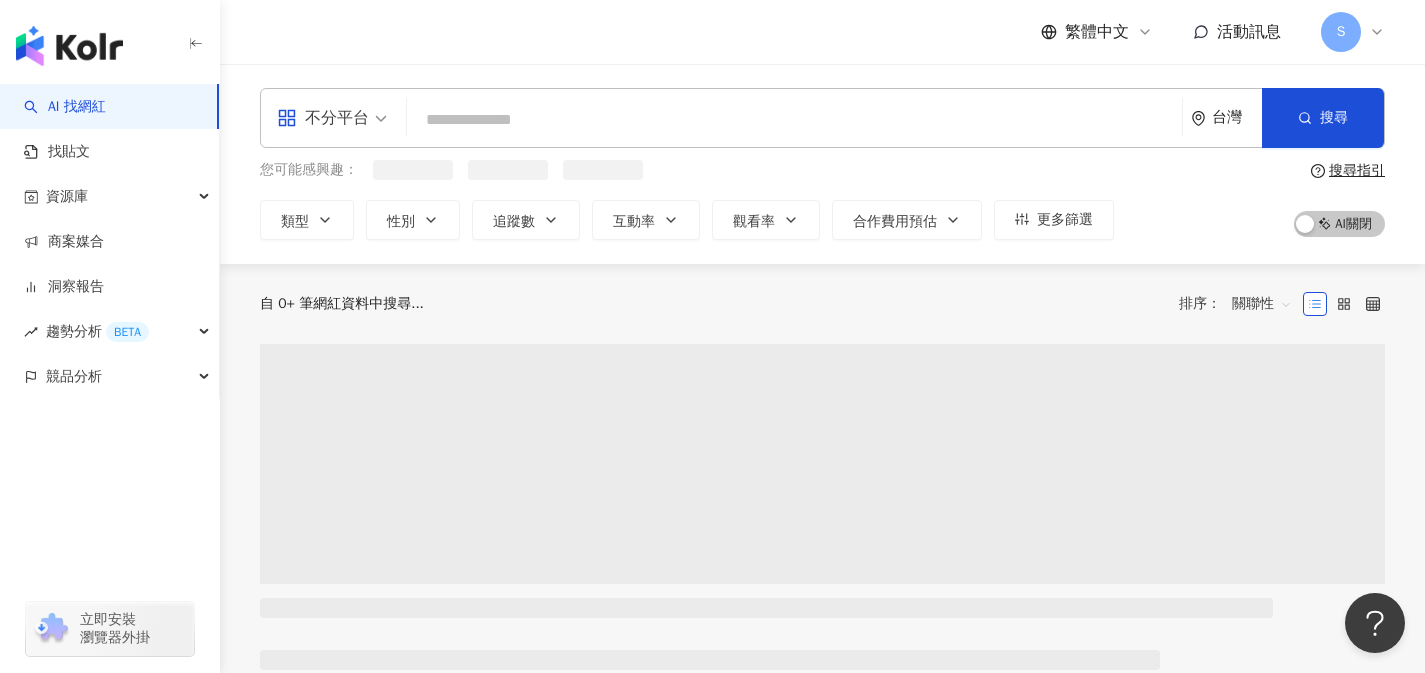 click on "不分平台" at bounding box center [323, 118] 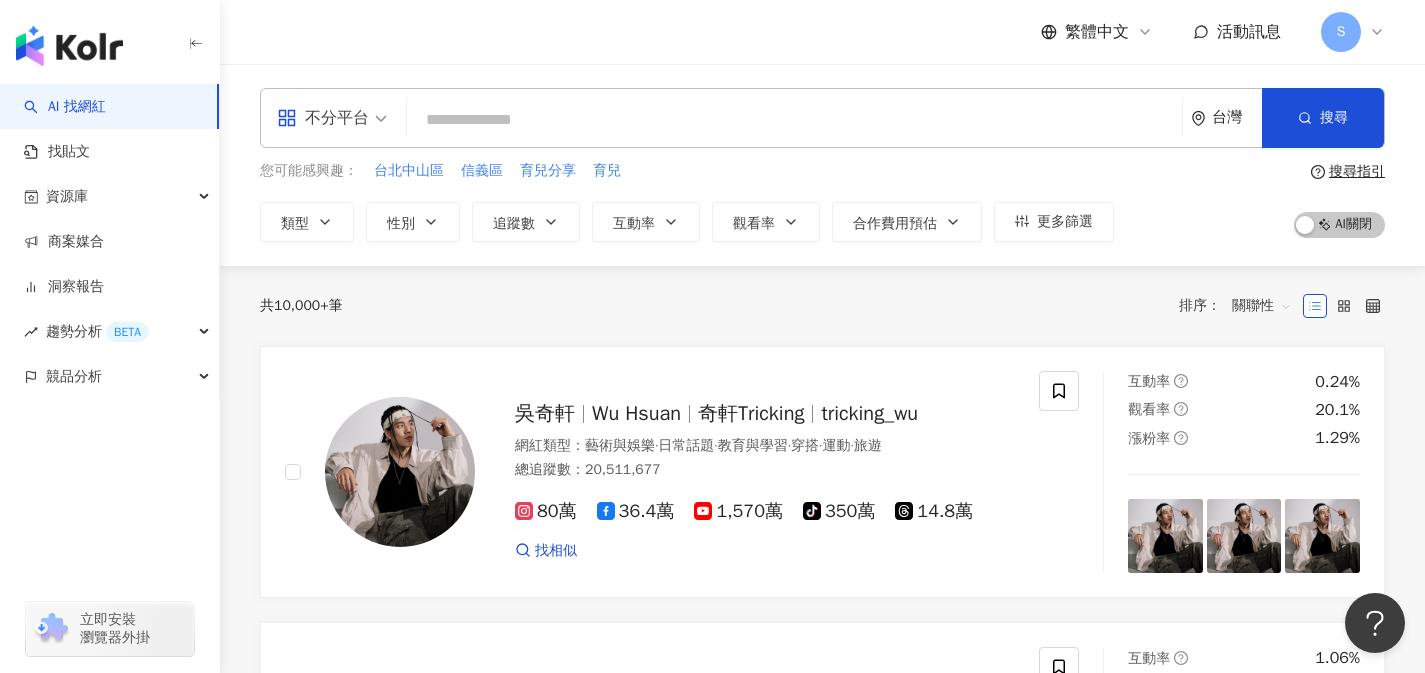 click on "共  10,000+  筆 排序： 關聯性" at bounding box center [822, 306] 